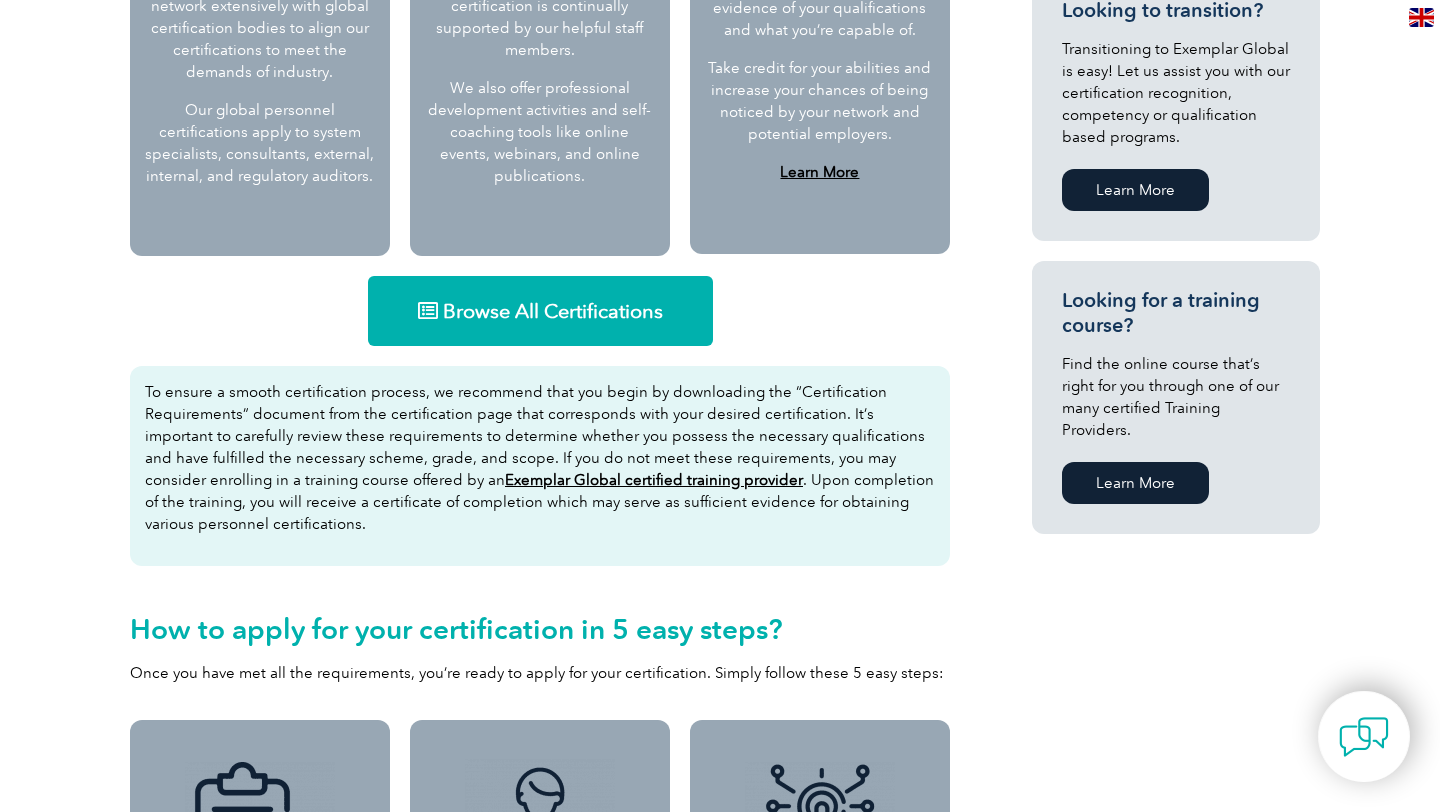 scroll, scrollTop: 0, scrollLeft: 0, axis: both 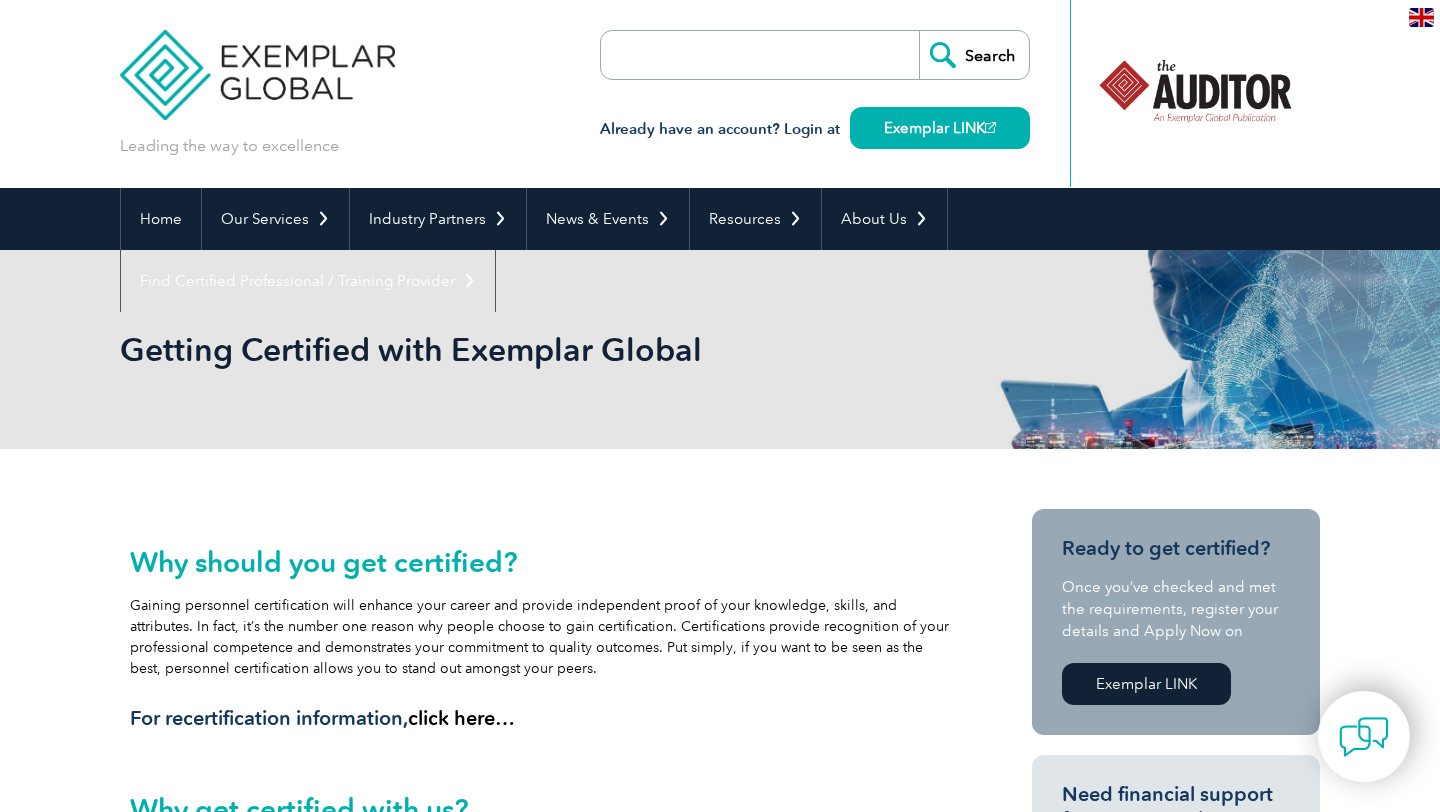 click on "Exemplar LINK" at bounding box center [1146, 684] 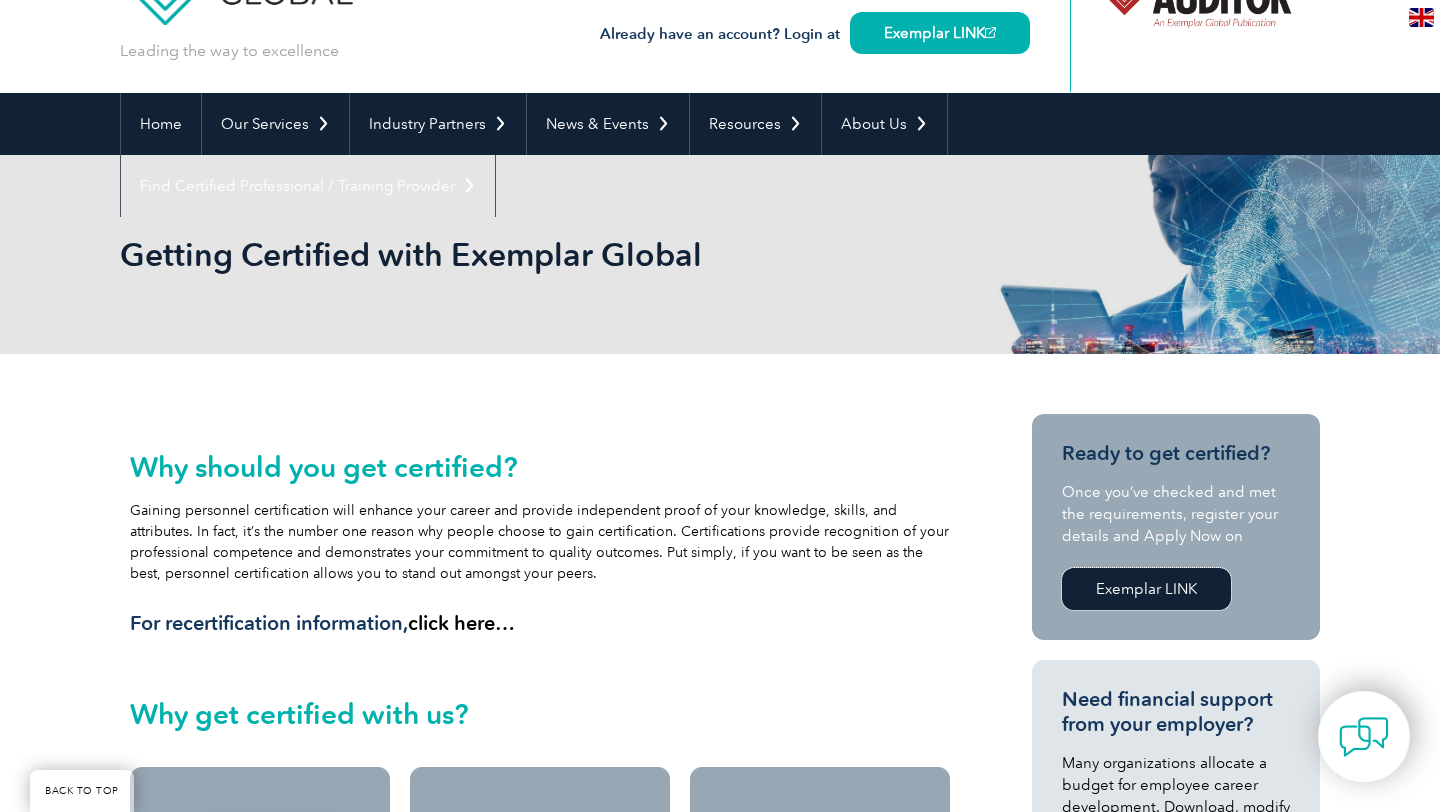 scroll, scrollTop: 0, scrollLeft: 0, axis: both 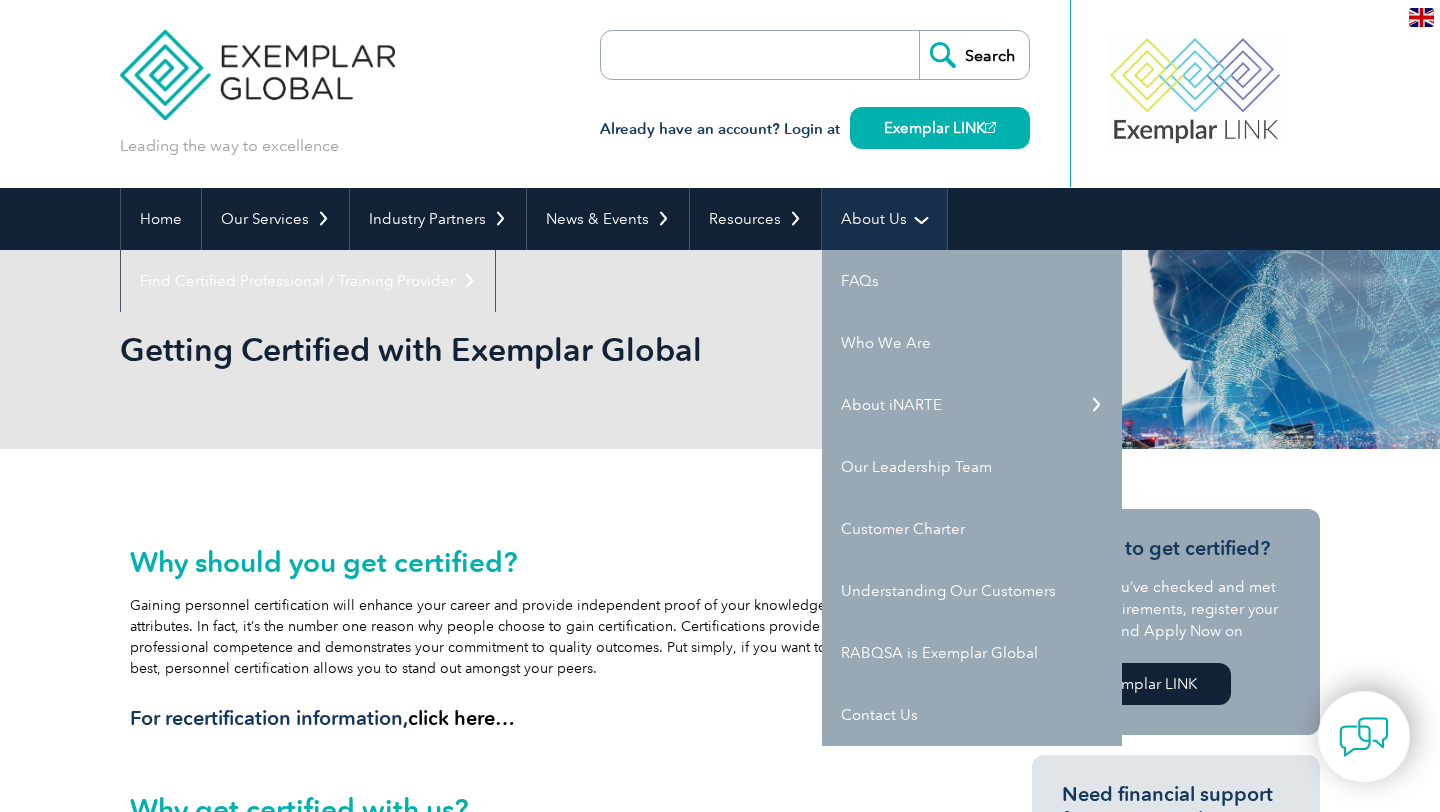 click on "About Us" at bounding box center (884, 219) 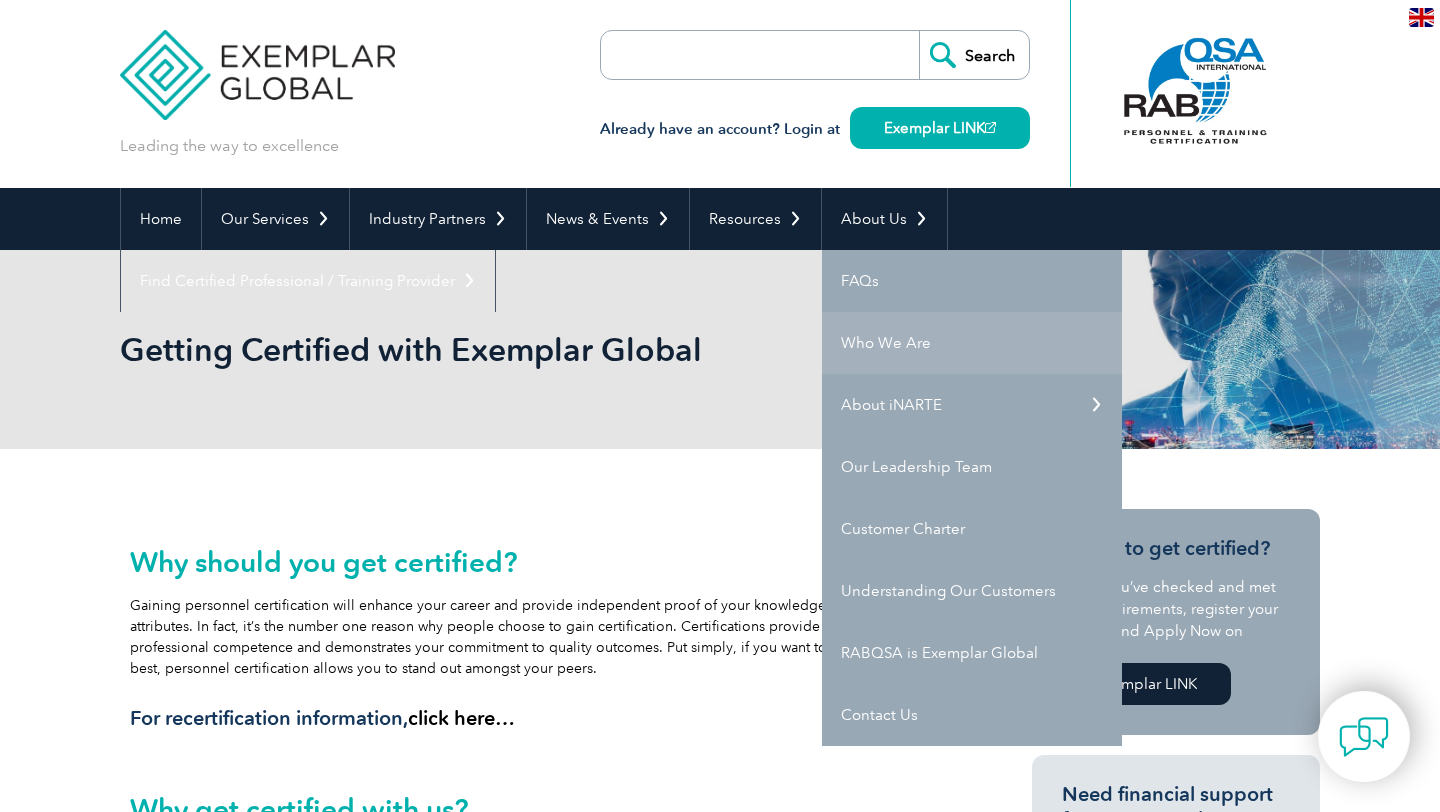 click on "Who We Are" at bounding box center [972, 343] 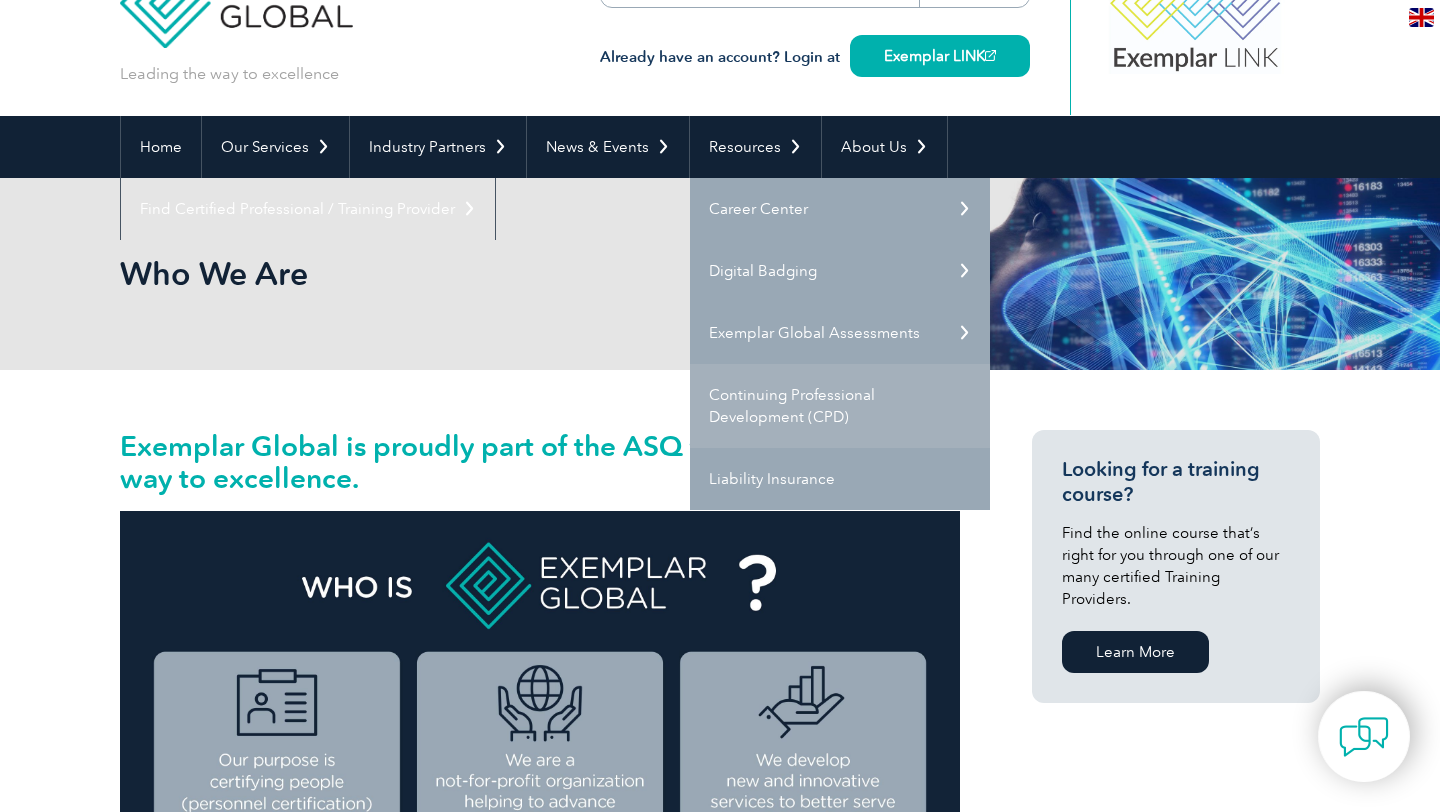 scroll, scrollTop: 66, scrollLeft: 0, axis: vertical 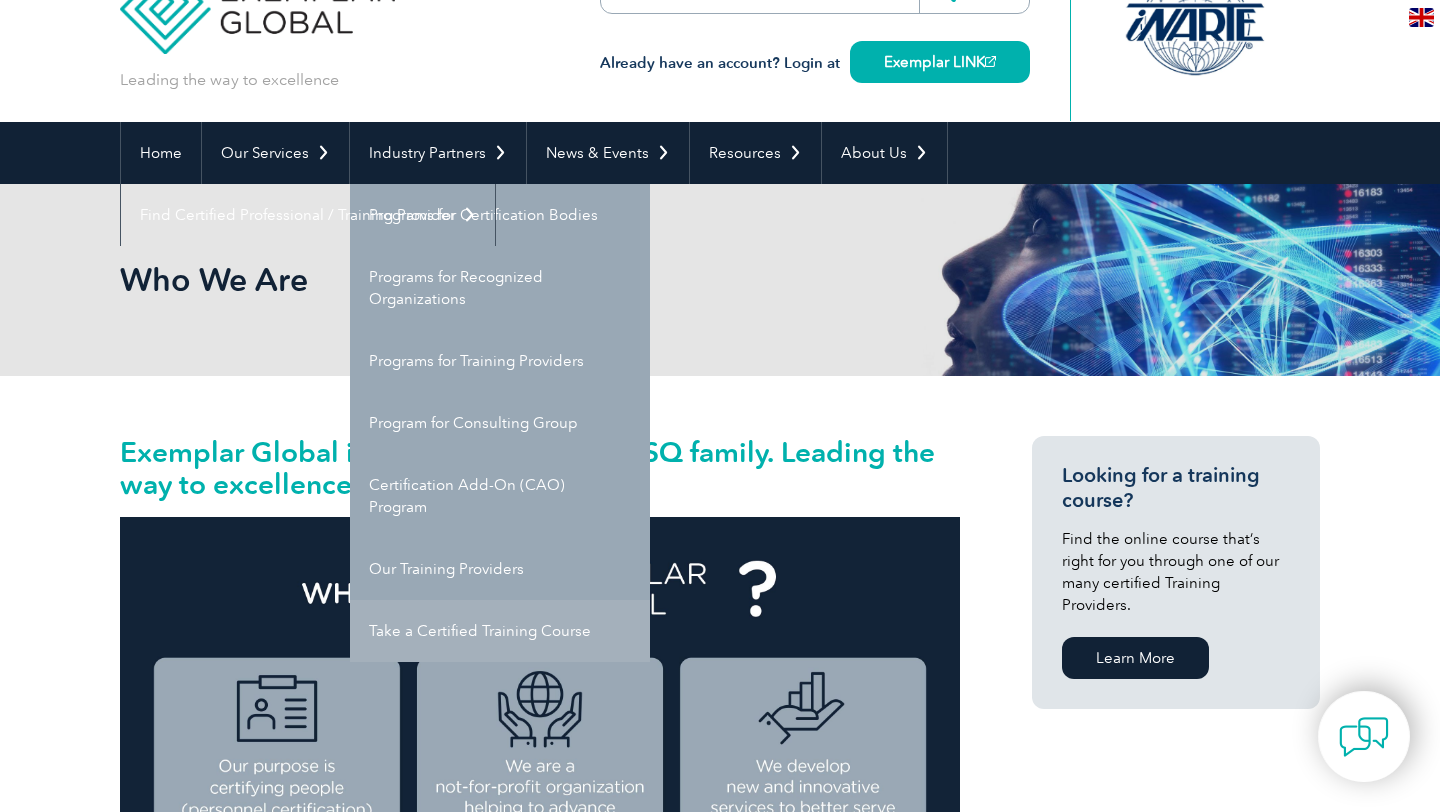 click on "Take a Certified Training Course" at bounding box center [500, 631] 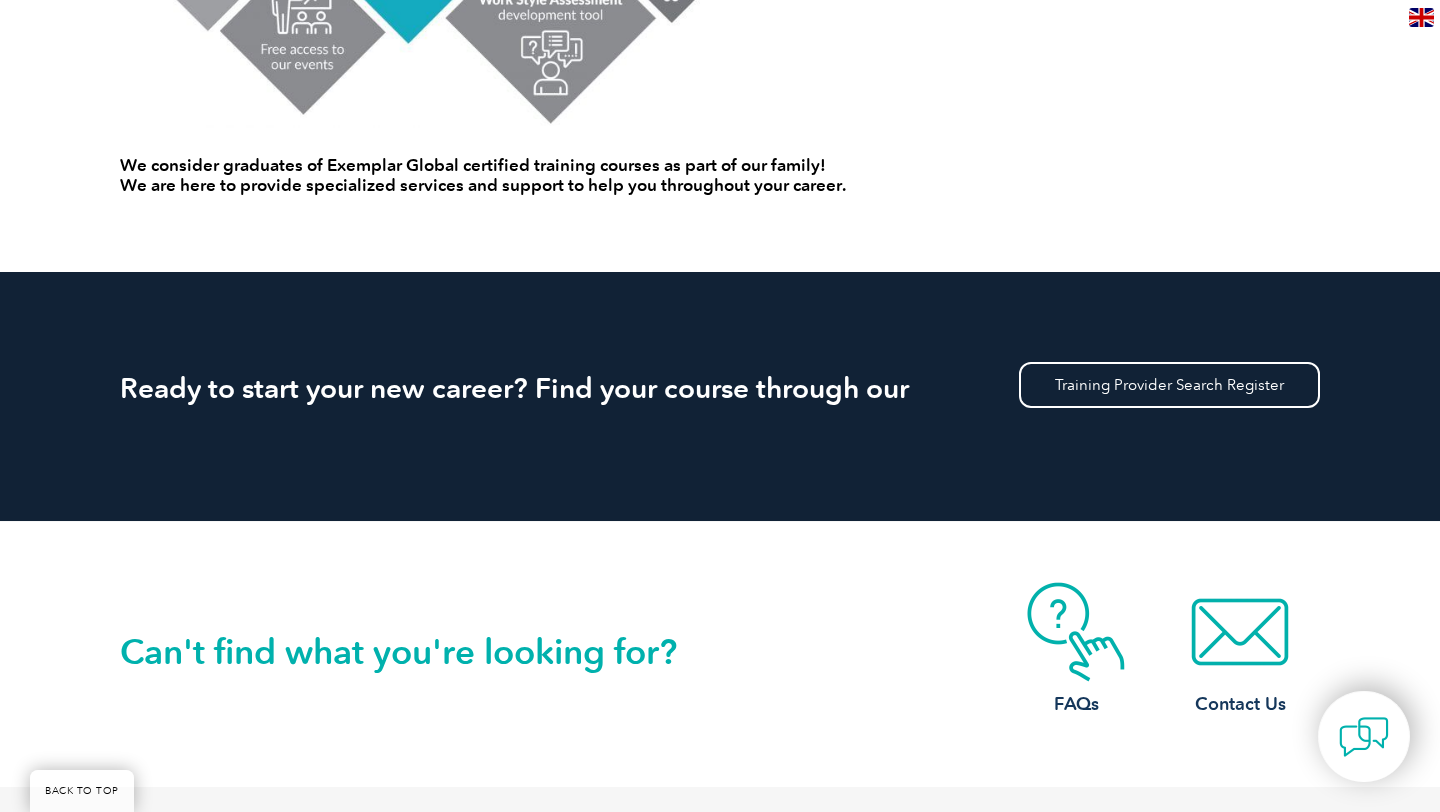scroll, scrollTop: 1422, scrollLeft: 0, axis: vertical 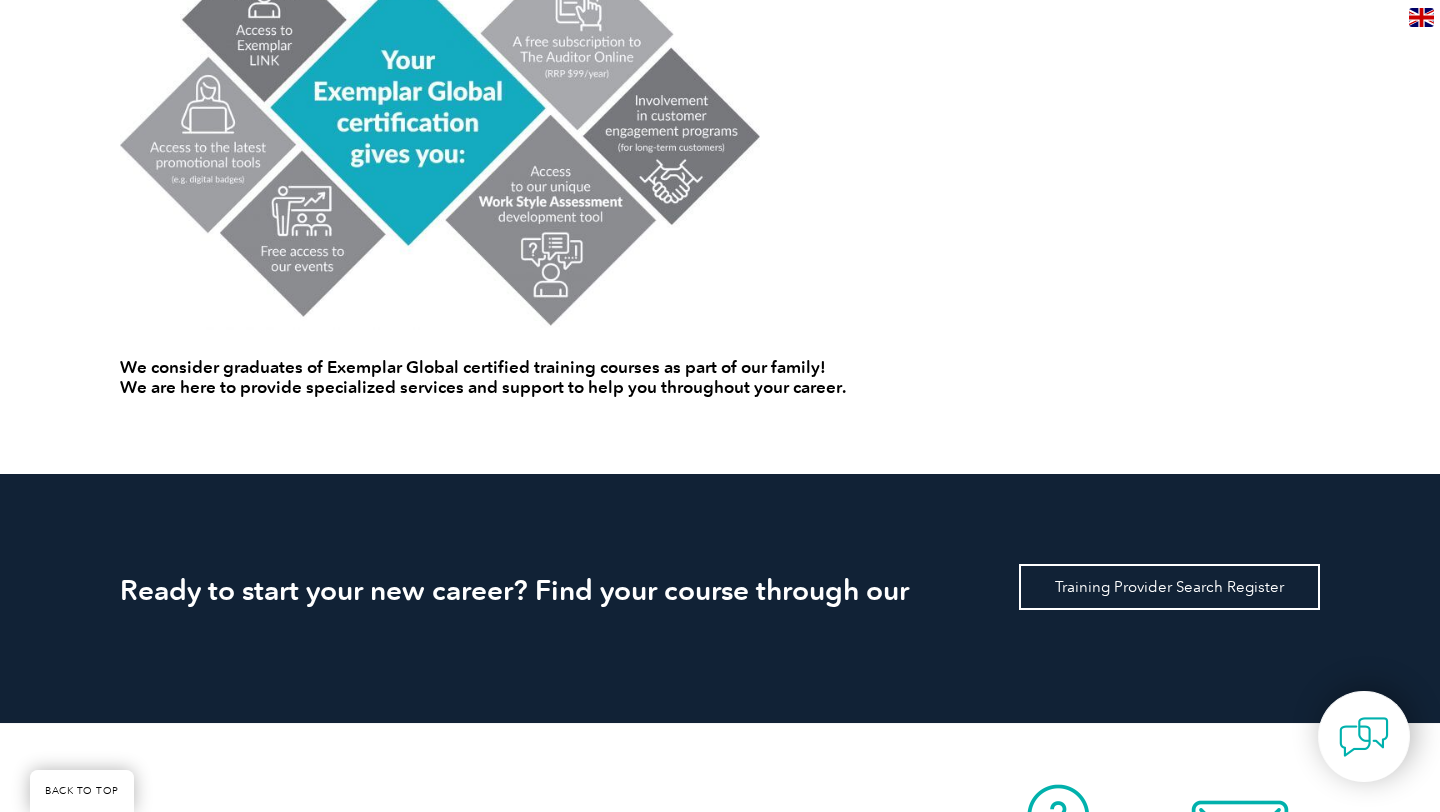 click on "Training Provider Search Register" at bounding box center (1169, 587) 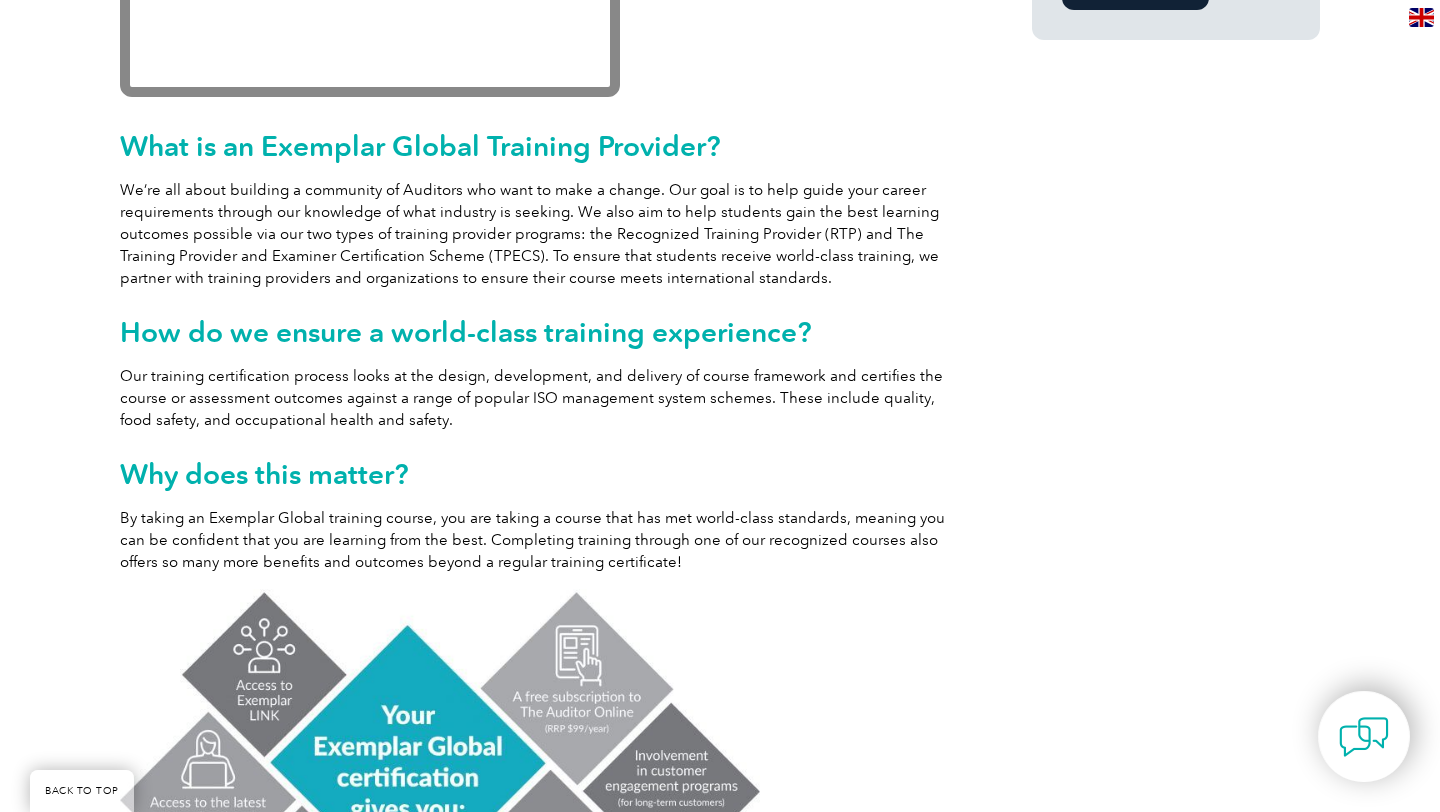 scroll, scrollTop: 0, scrollLeft: 0, axis: both 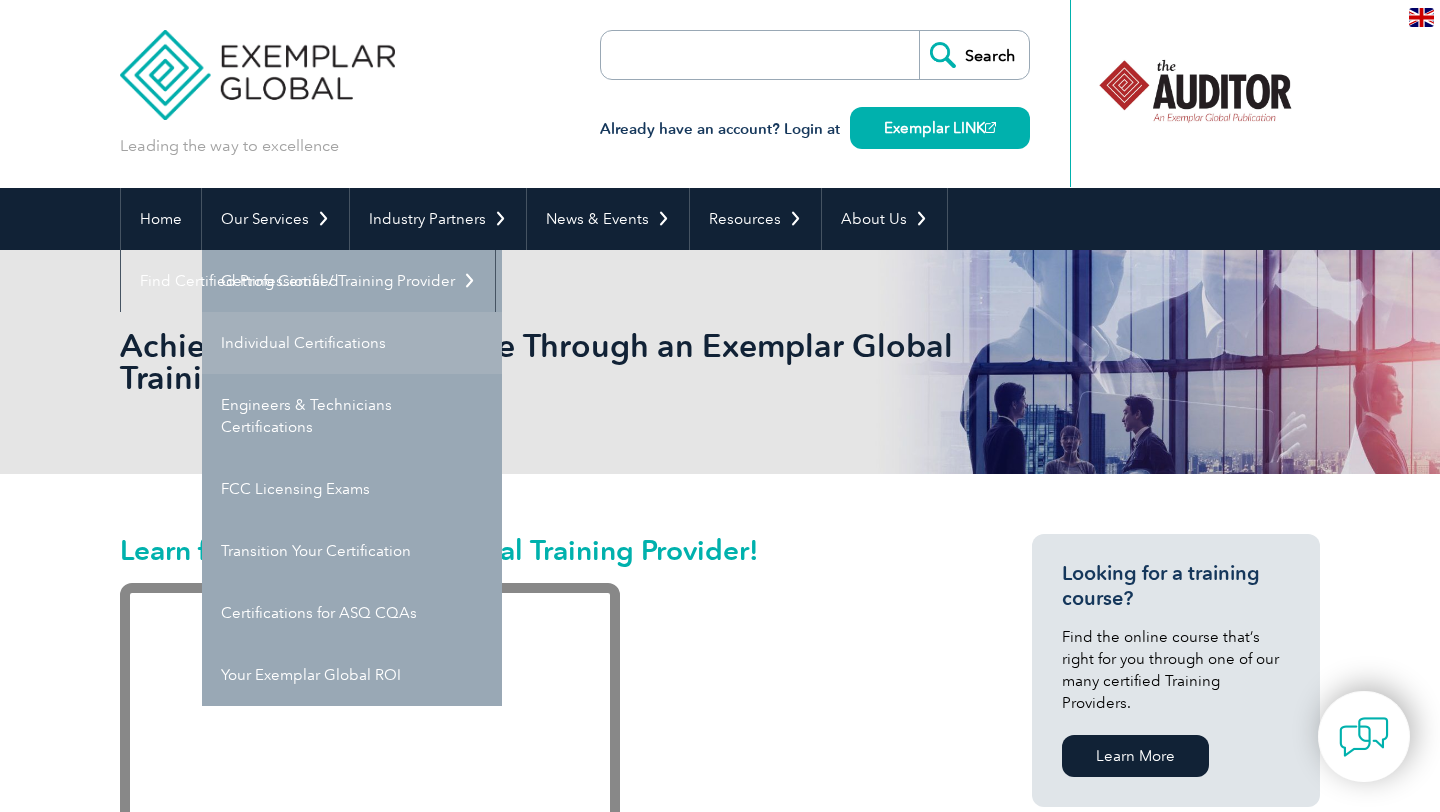 click on "Individual Certifications" at bounding box center [352, 343] 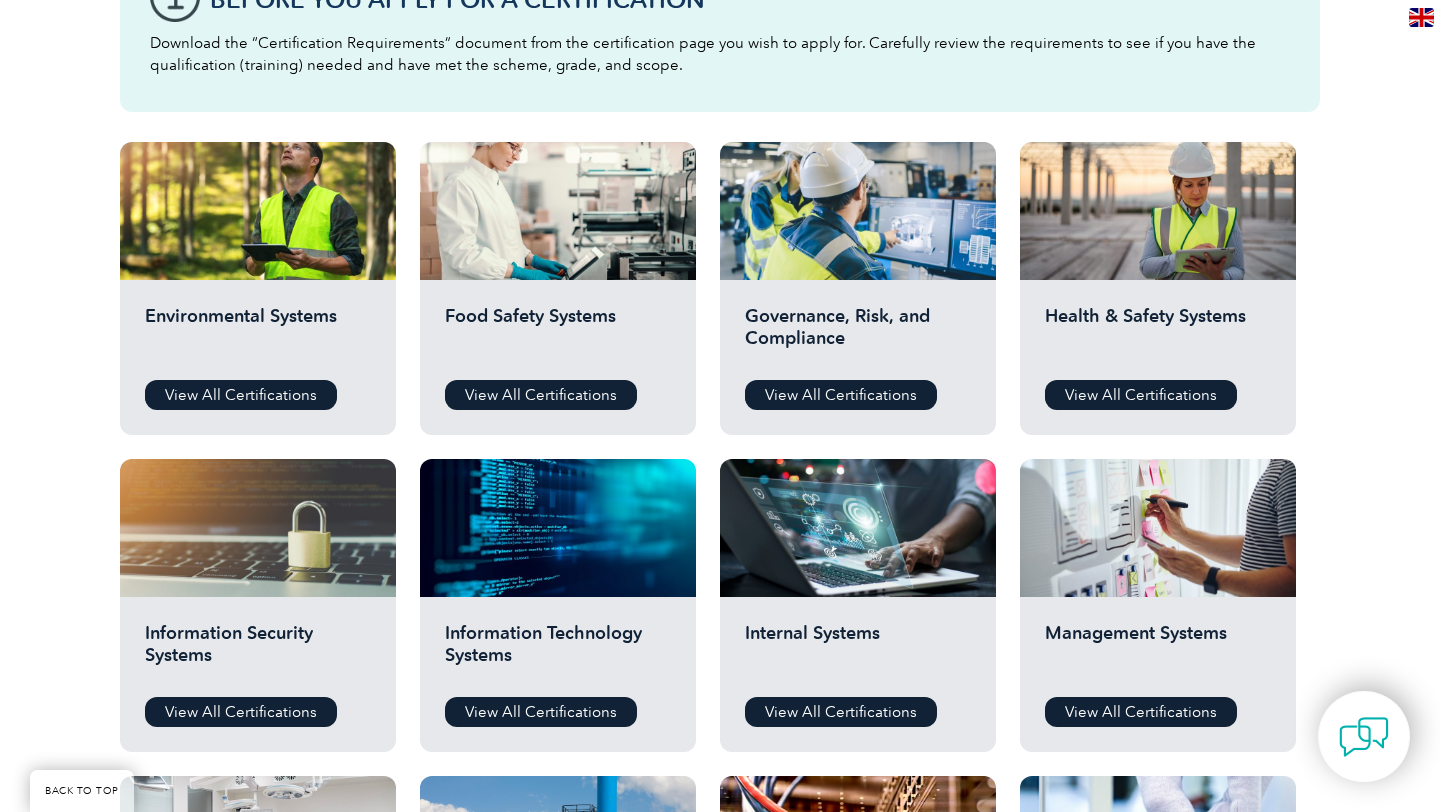 scroll, scrollTop: 615, scrollLeft: 0, axis: vertical 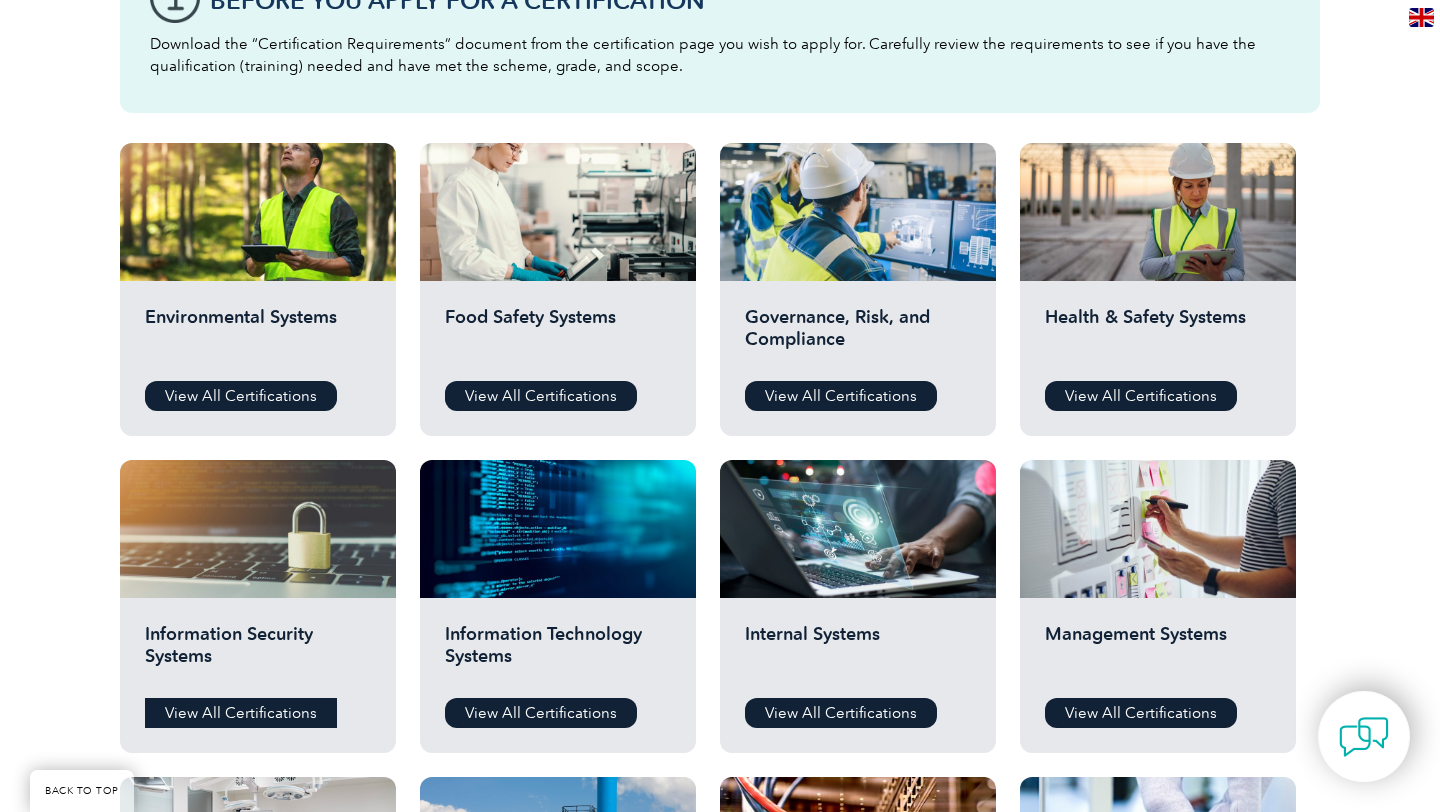 click on "View All Certifications" at bounding box center (241, 713) 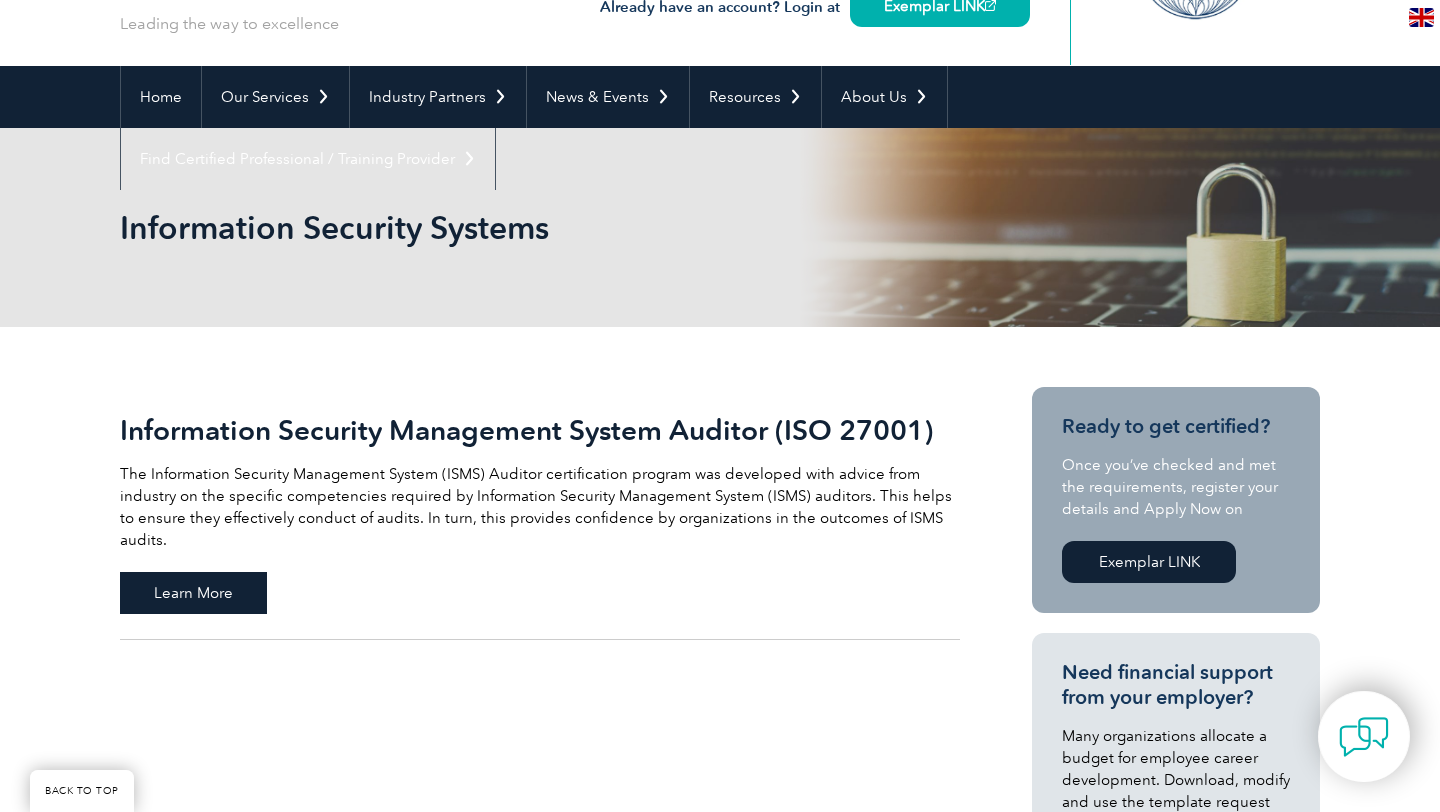 scroll, scrollTop: 253, scrollLeft: 0, axis: vertical 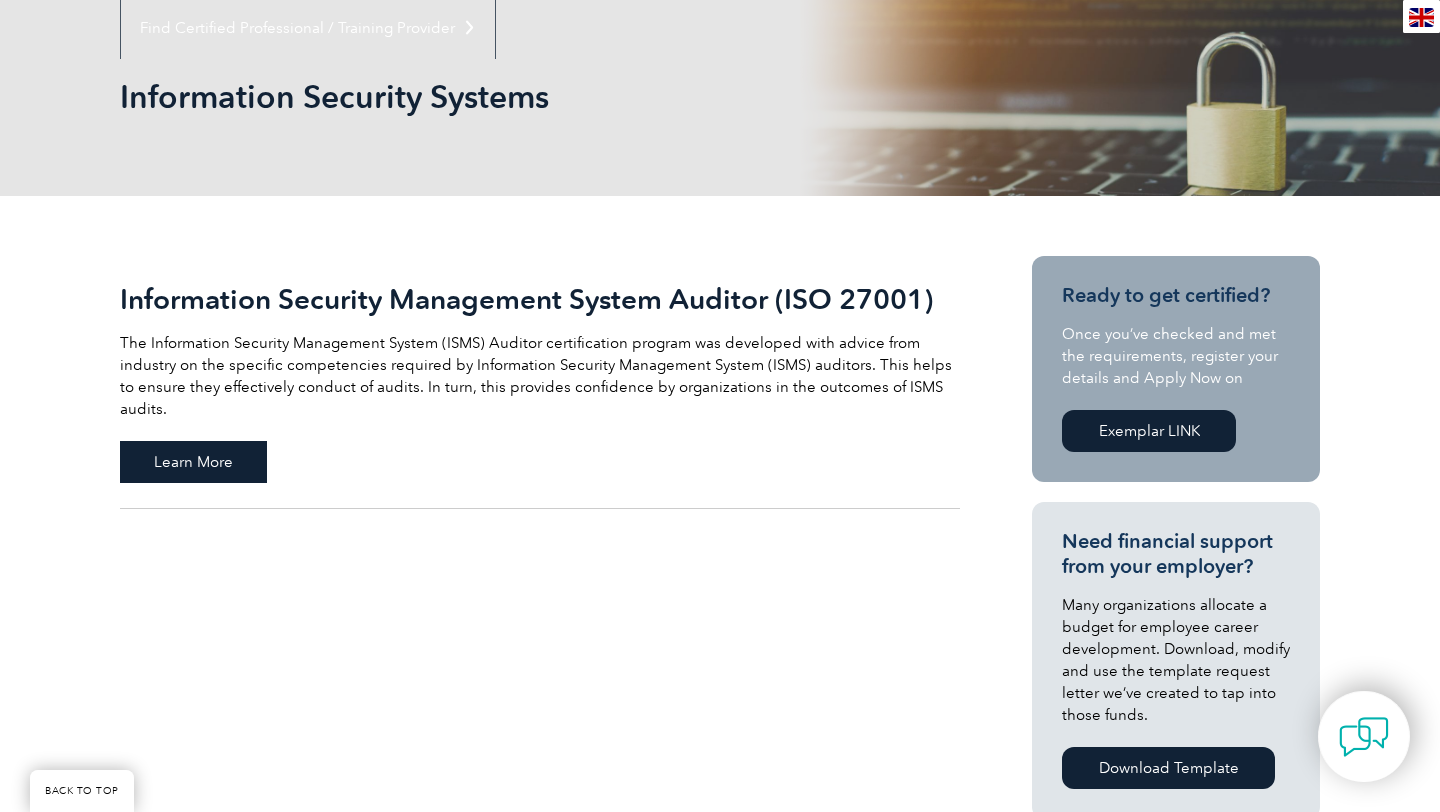 click on "Learn More" at bounding box center (193, 462) 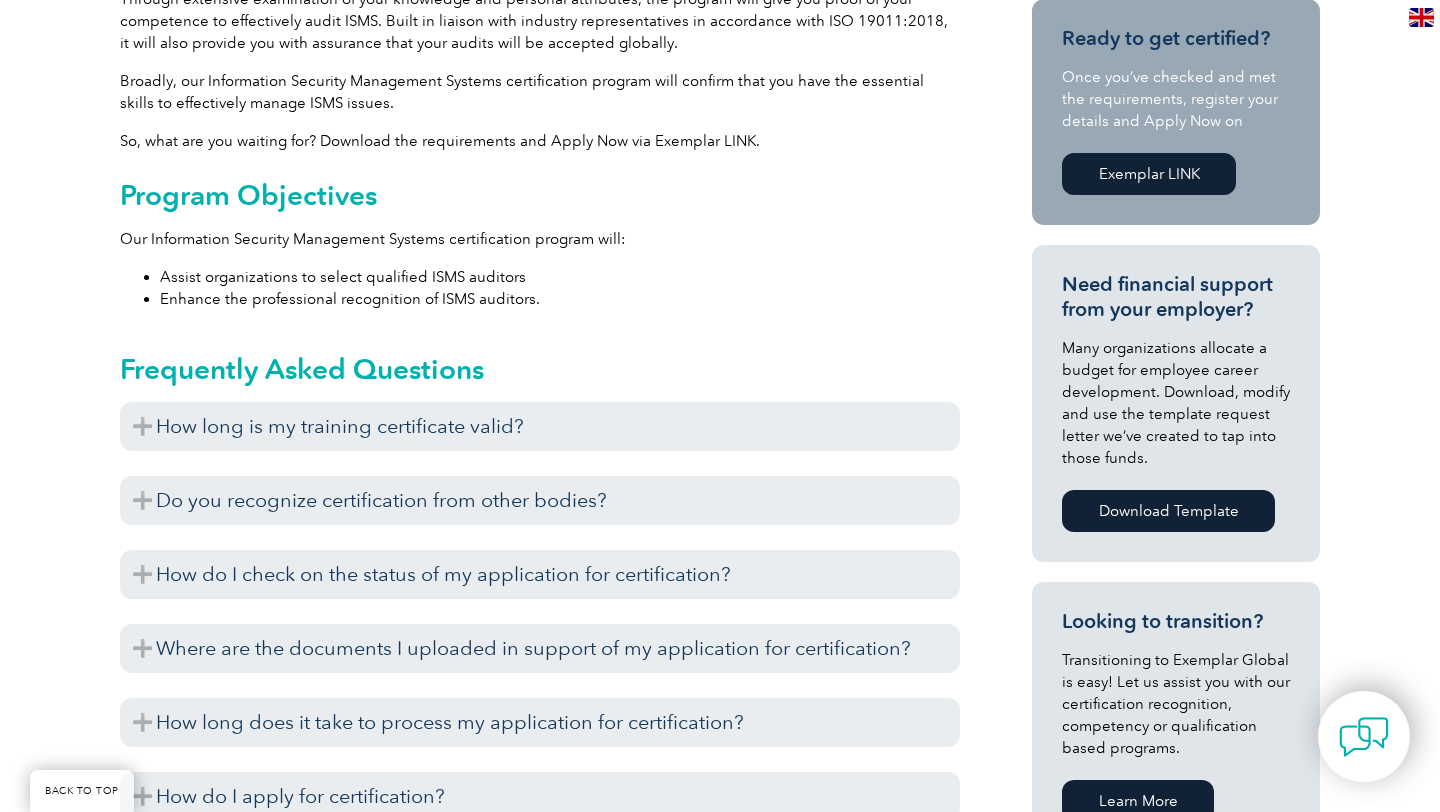 scroll, scrollTop: 700, scrollLeft: 0, axis: vertical 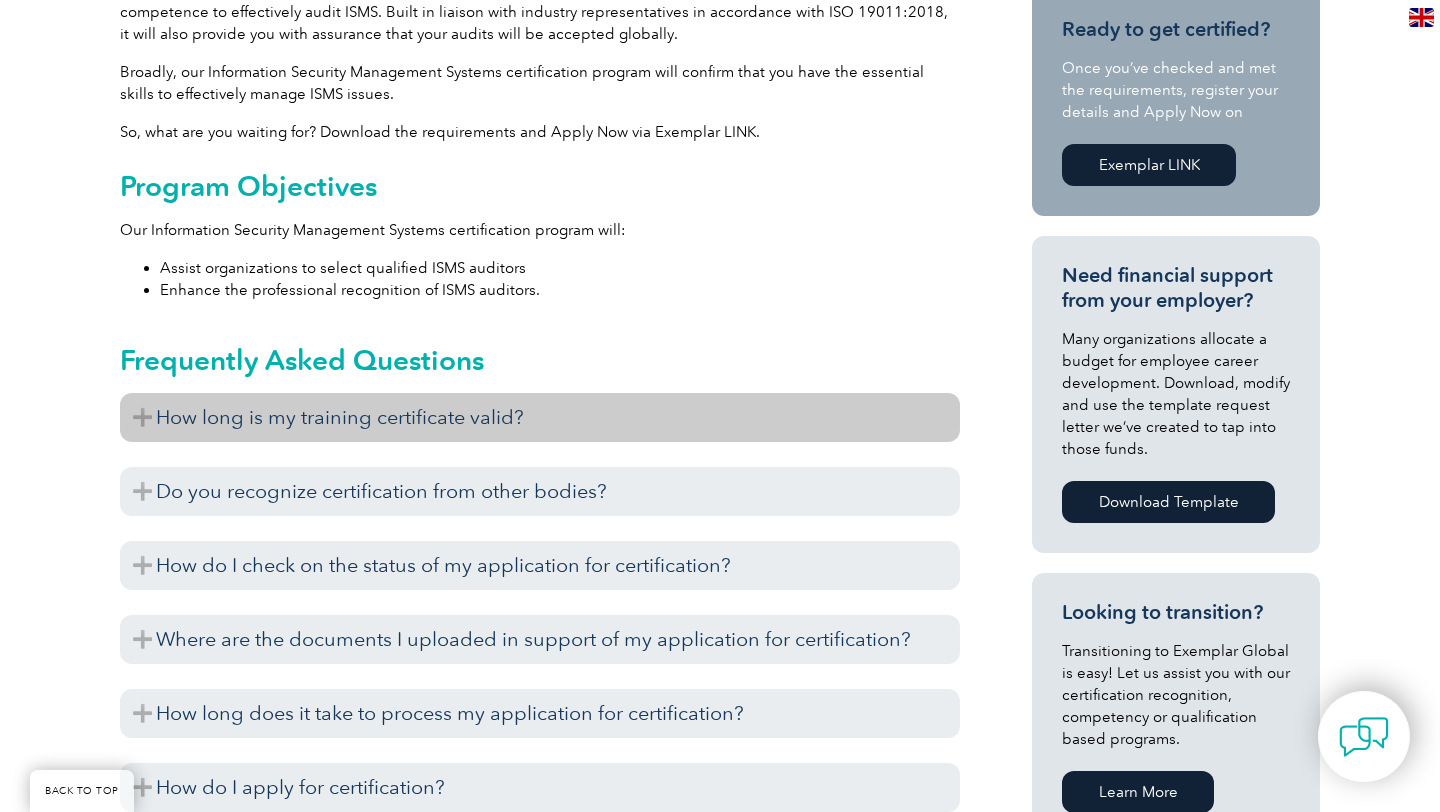 click on "How long is my training certificate valid?" at bounding box center (540, 417) 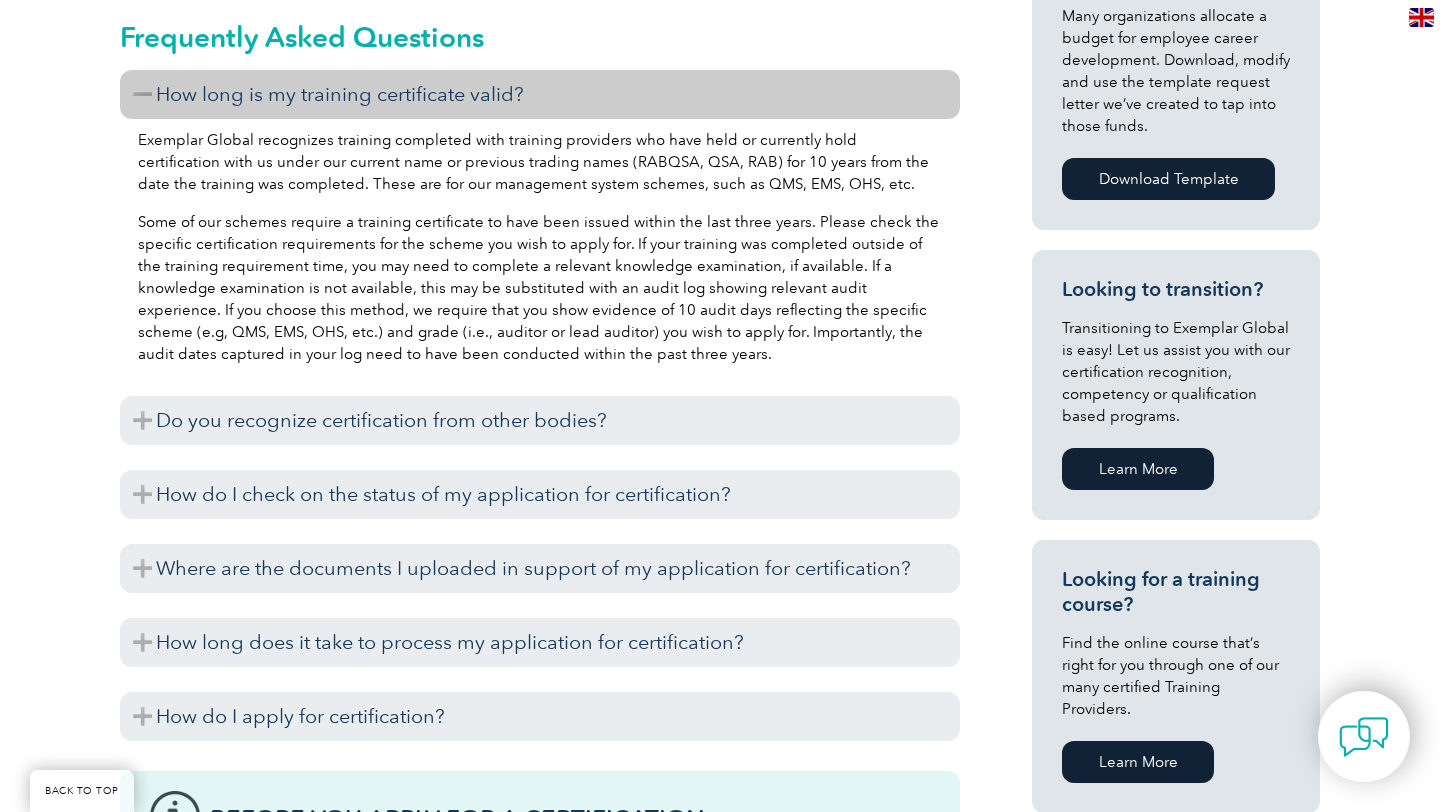 scroll, scrollTop: 1028, scrollLeft: 0, axis: vertical 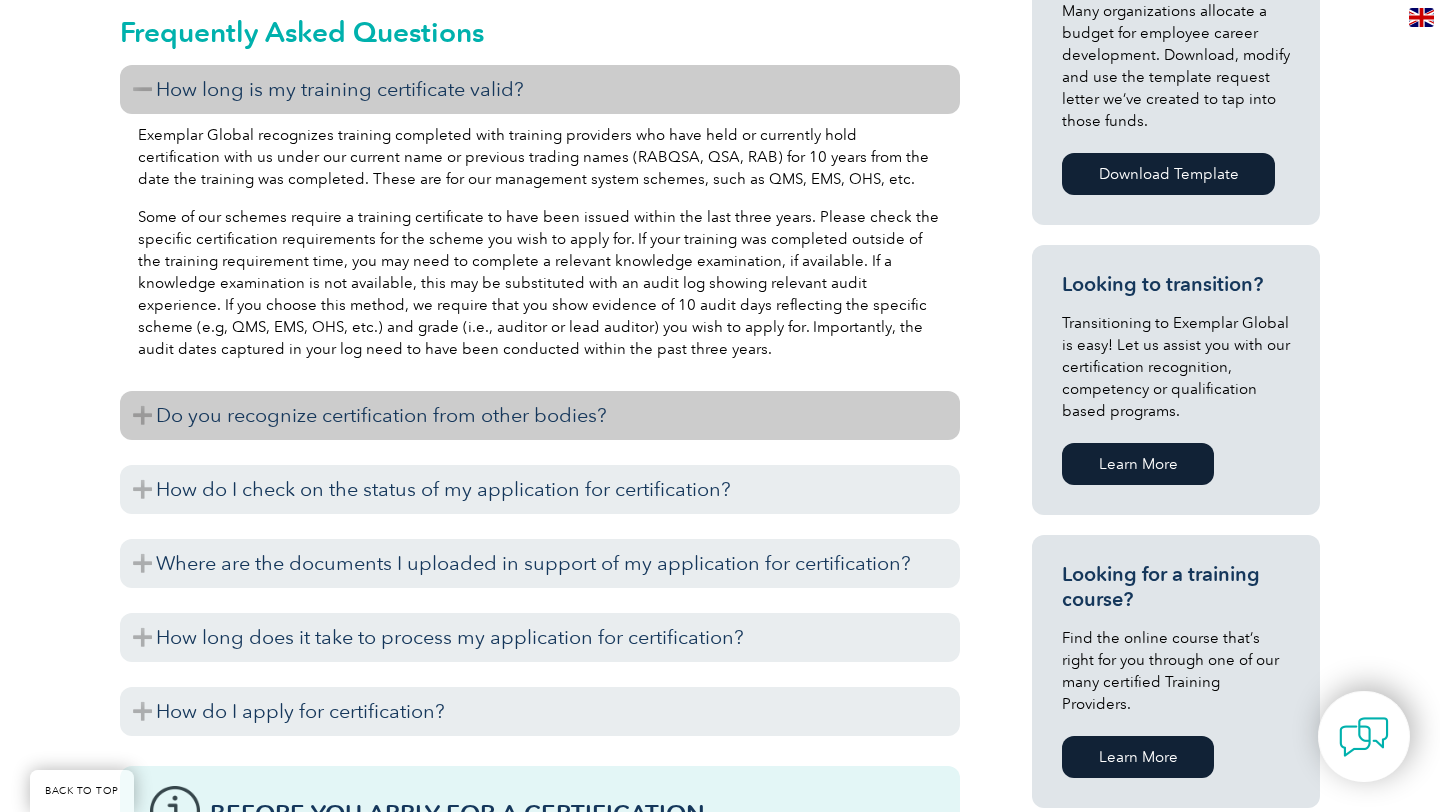 click on "Do you recognize certification from other bodies?" at bounding box center (540, 415) 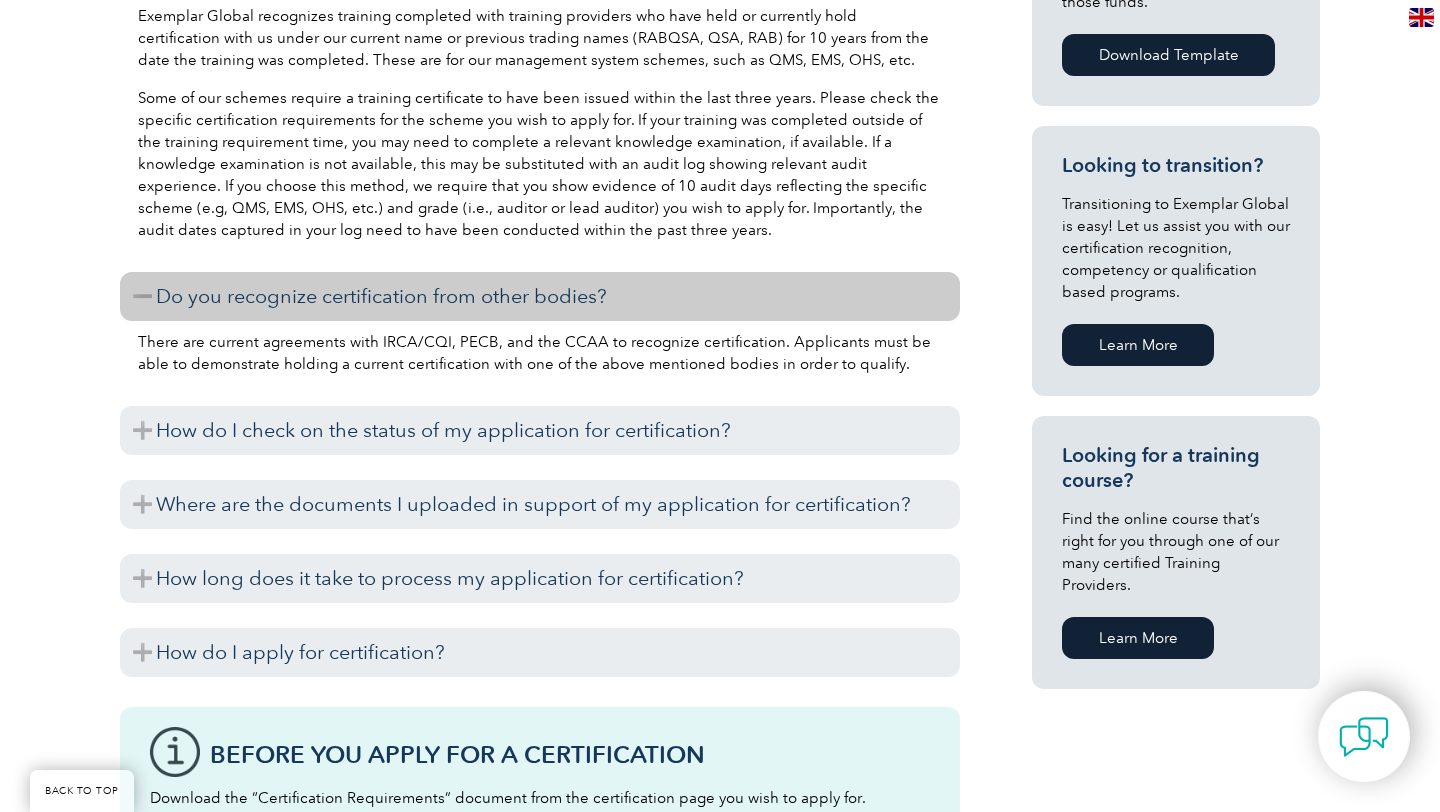 scroll, scrollTop: 1152, scrollLeft: 0, axis: vertical 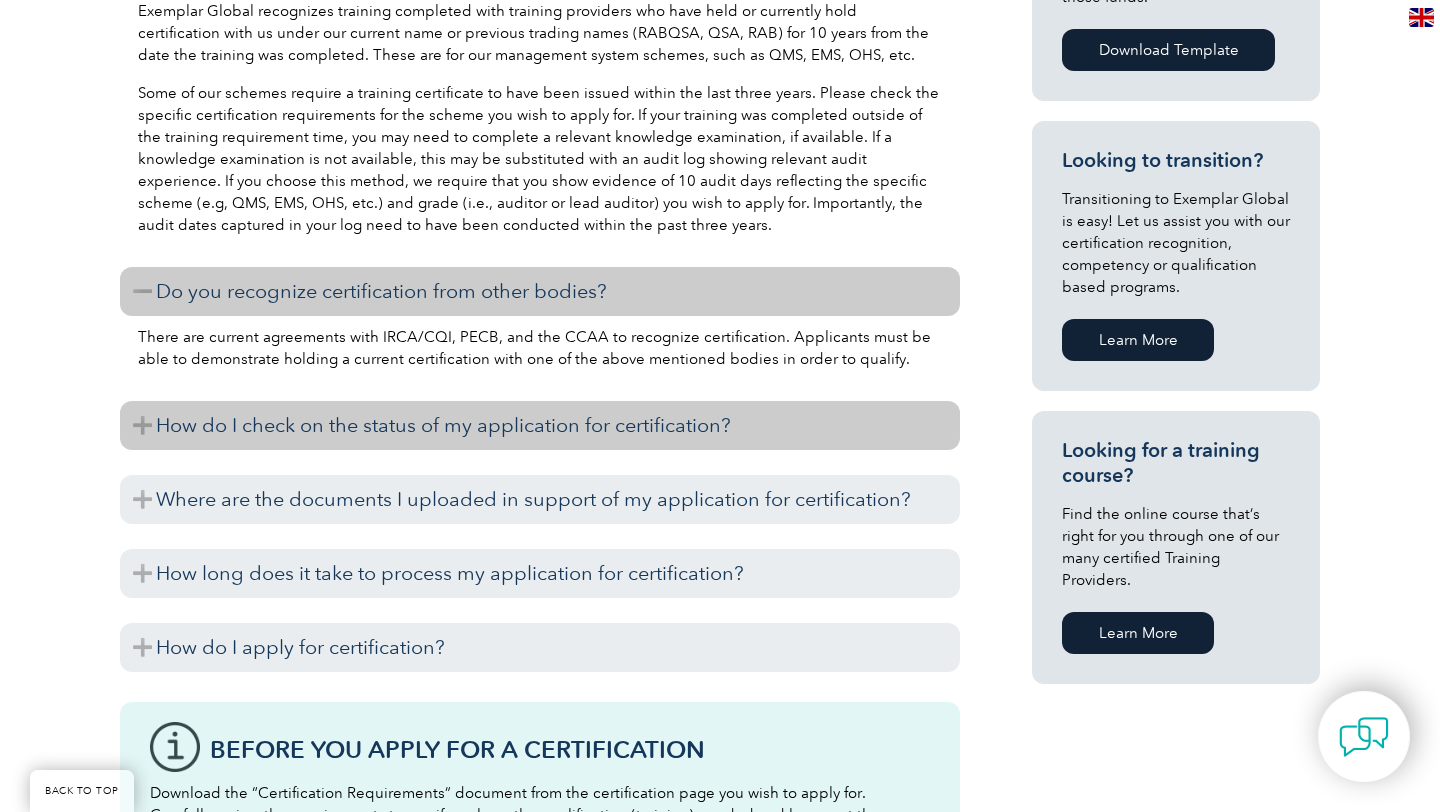 click on "How do I check on the status of my application for certification?" at bounding box center (540, 425) 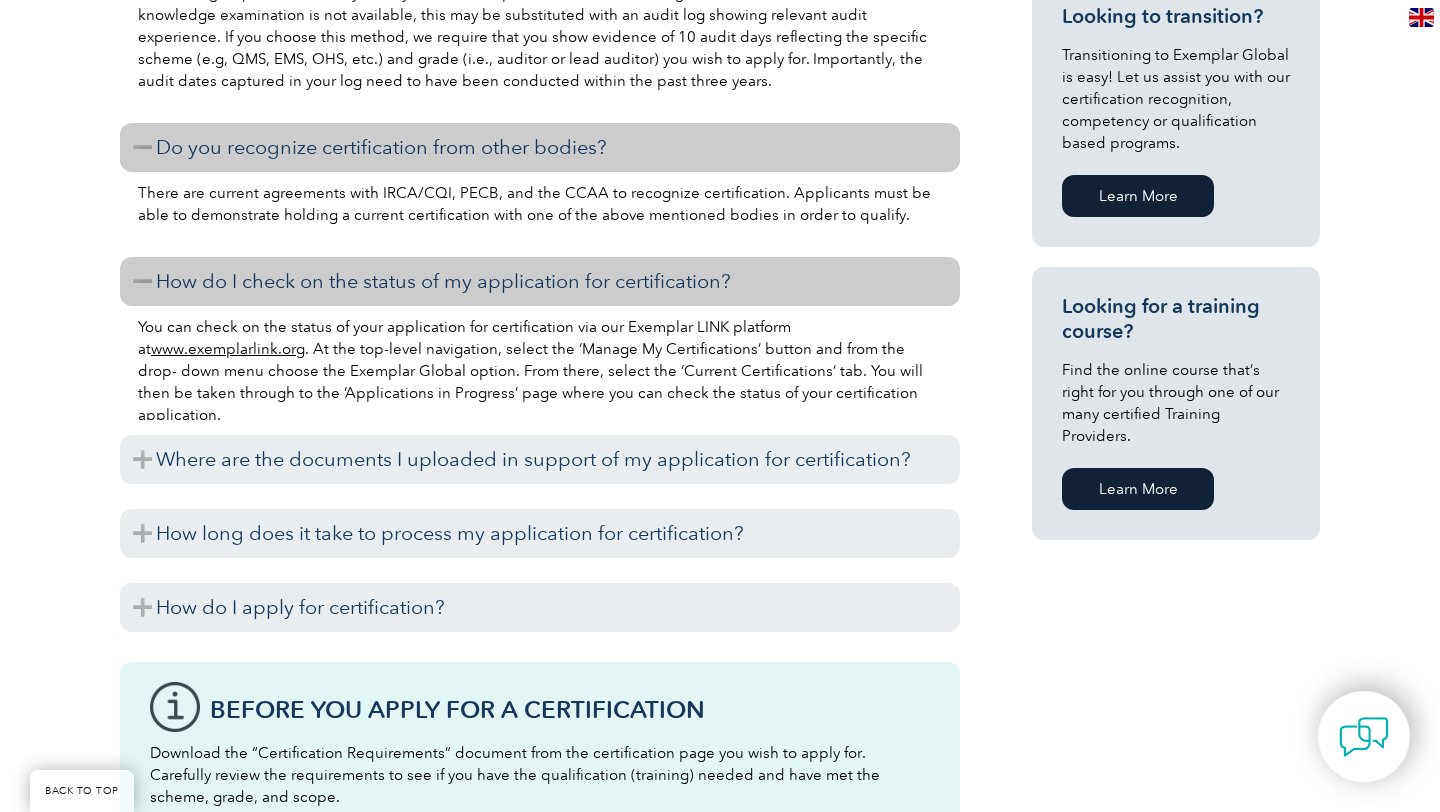 scroll, scrollTop: 1301, scrollLeft: 0, axis: vertical 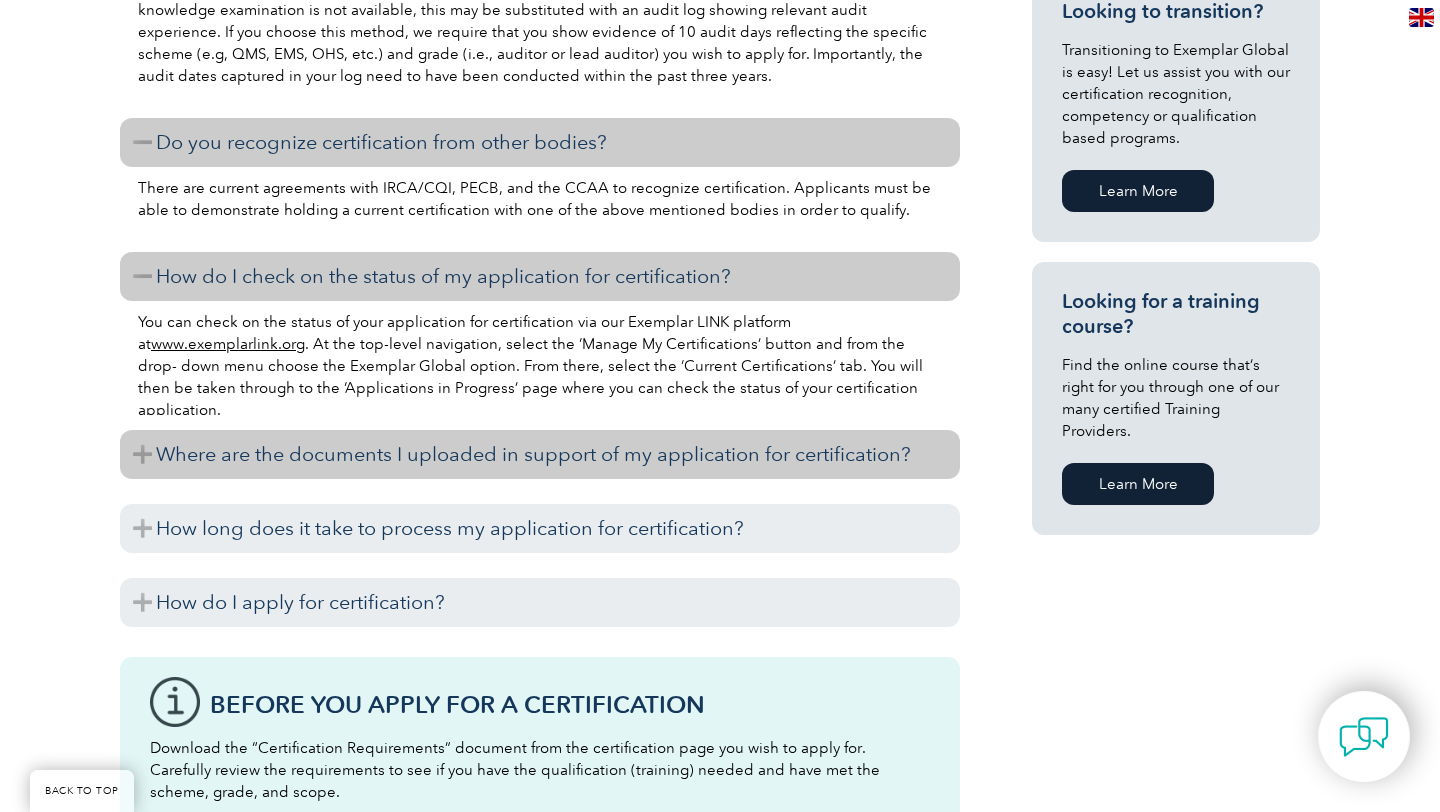 click on "Where are the documents I uploaded in support of my application for certification?" at bounding box center [540, 454] 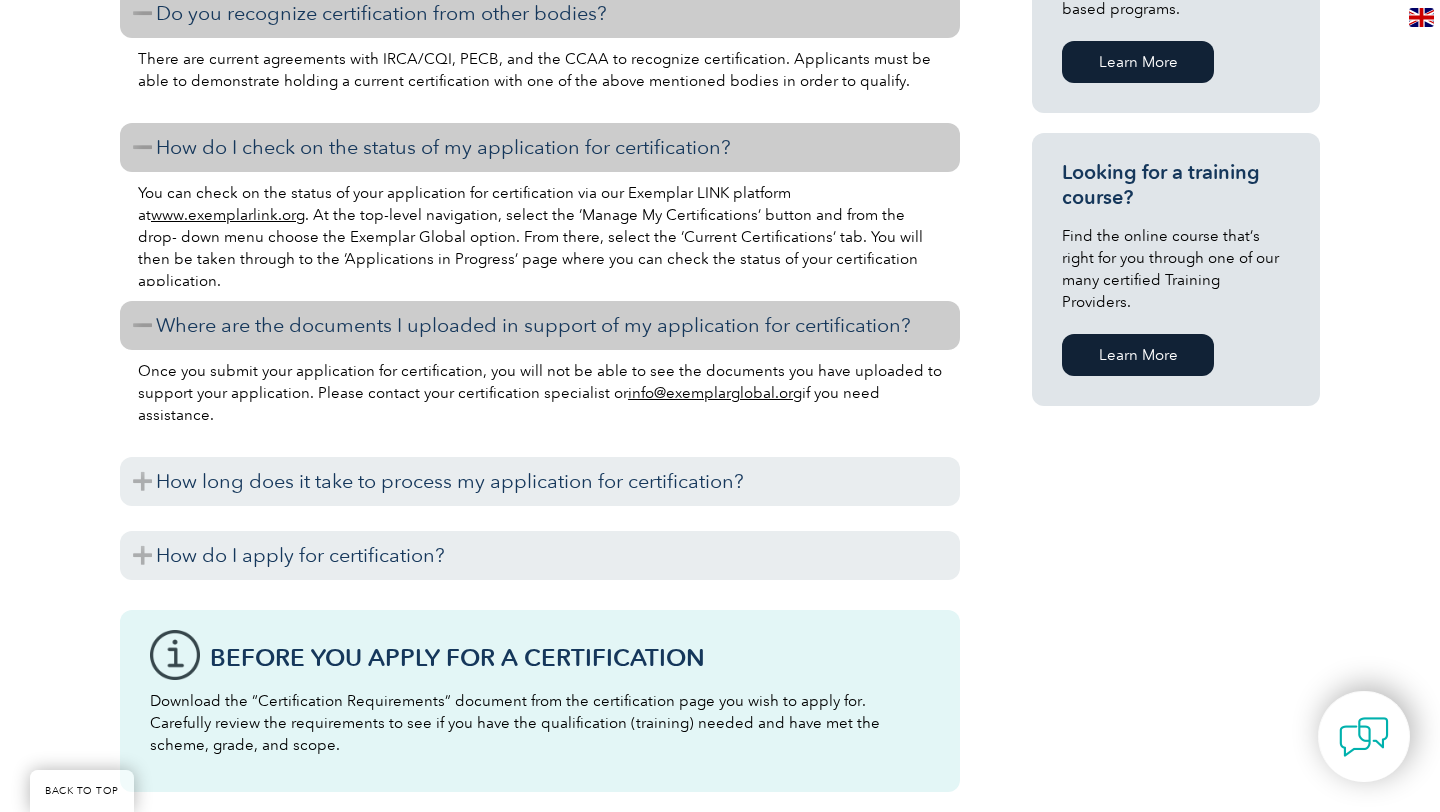 scroll, scrollTop: 1439, scrollLeft: 0, axis: vertical 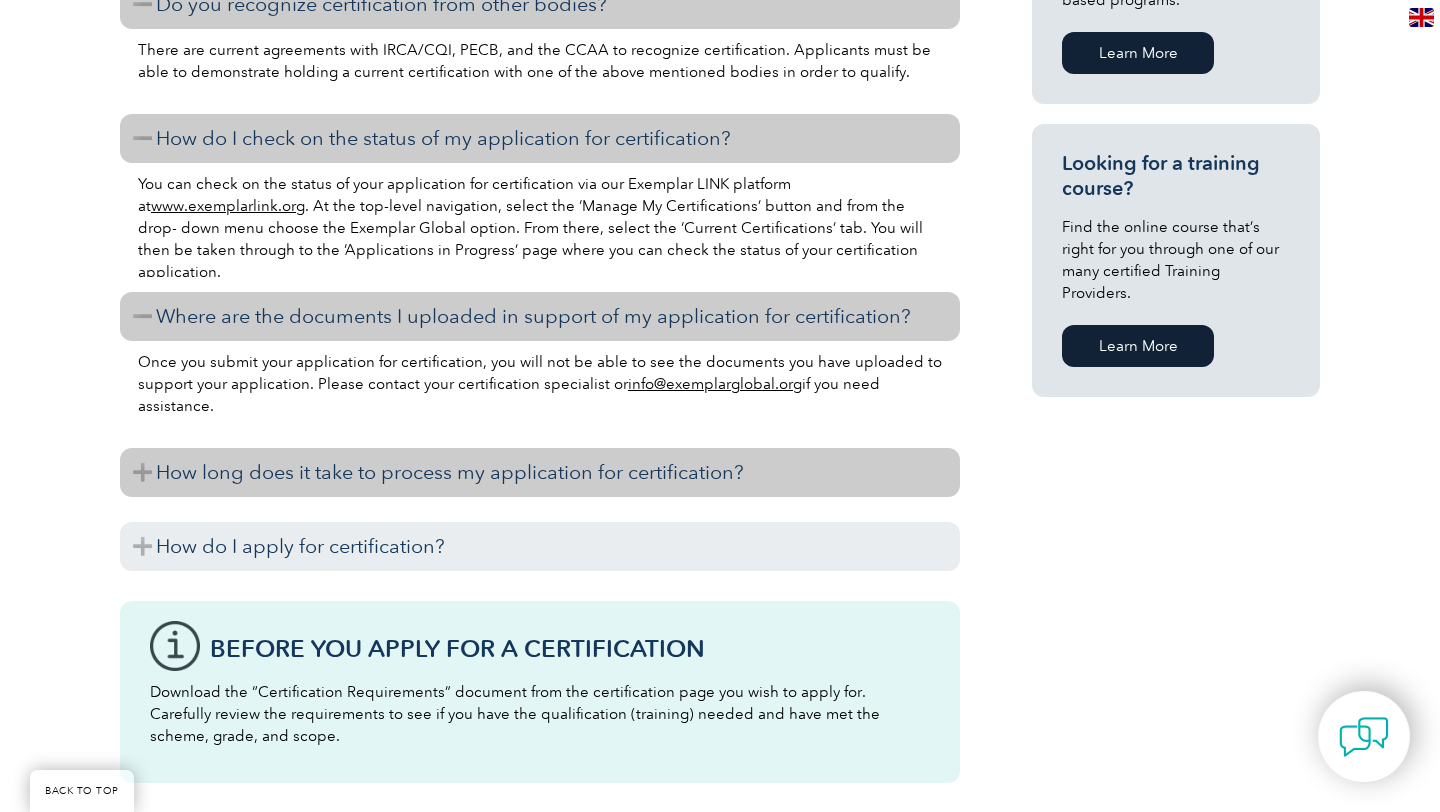 click on "How long does it take to process my application for certification?" at bounding box center [540, 472] 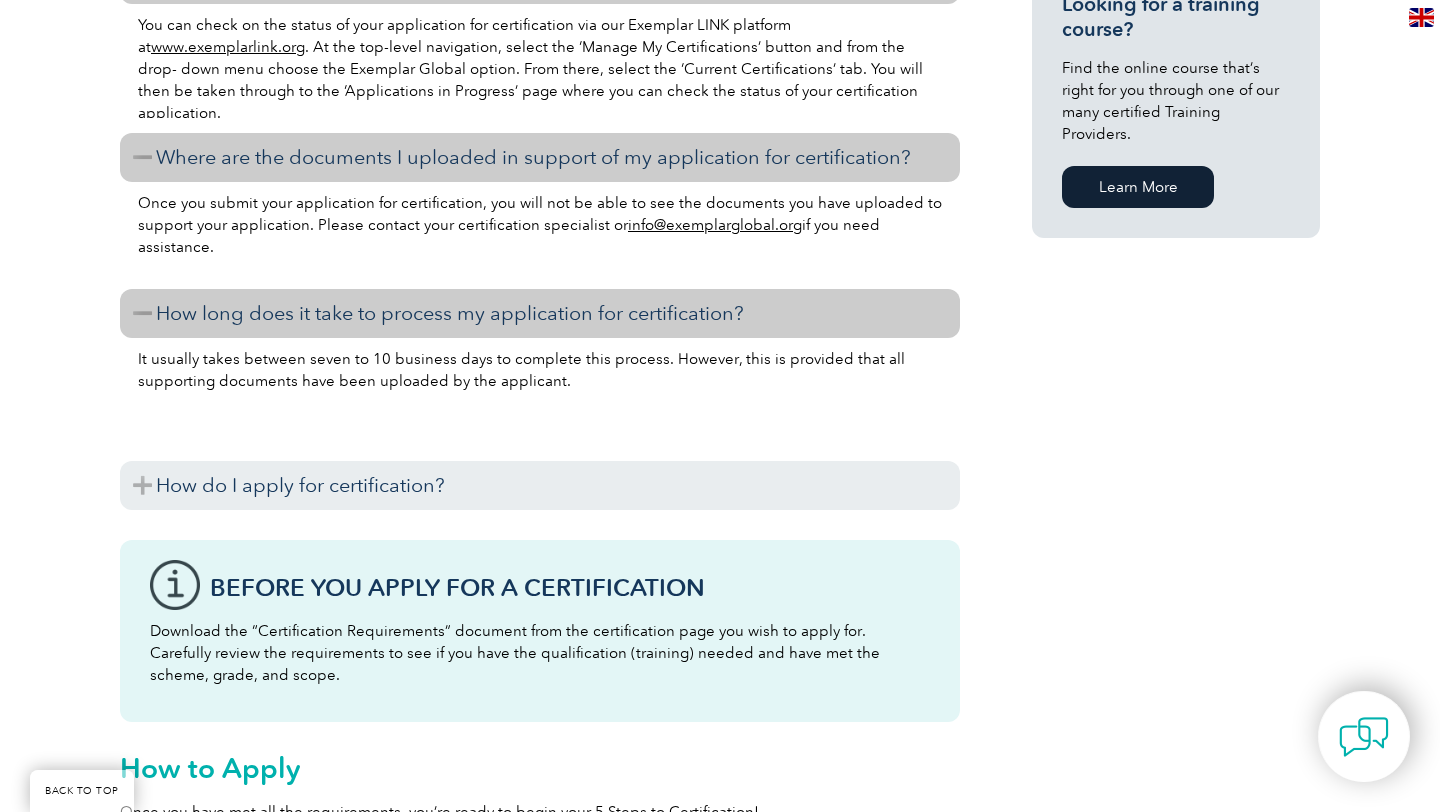 scroll, scrollTop: 1599, scrollLeft: 0, axis: vertical 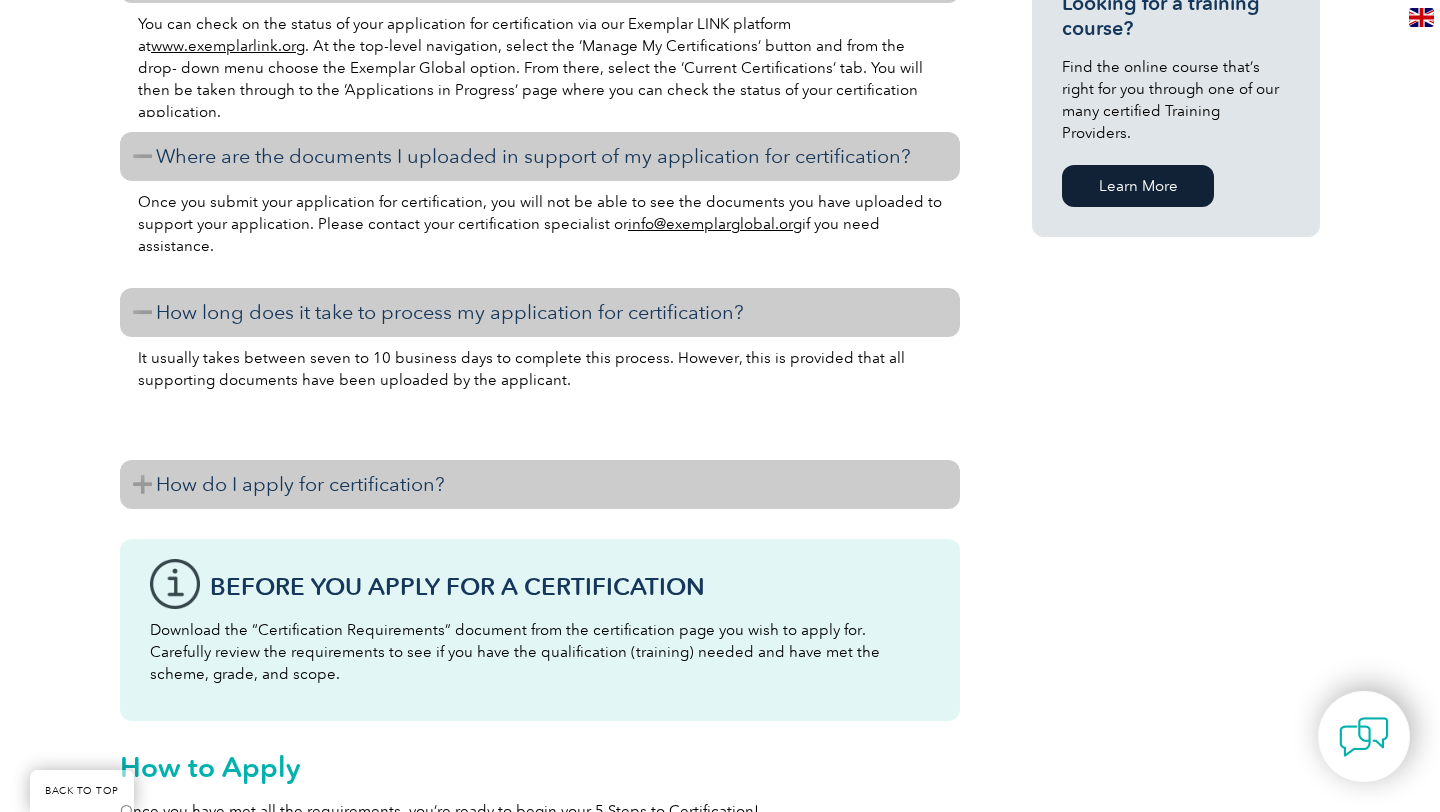 click on "How do I apply for certification?" at bounding box center (540, 484) 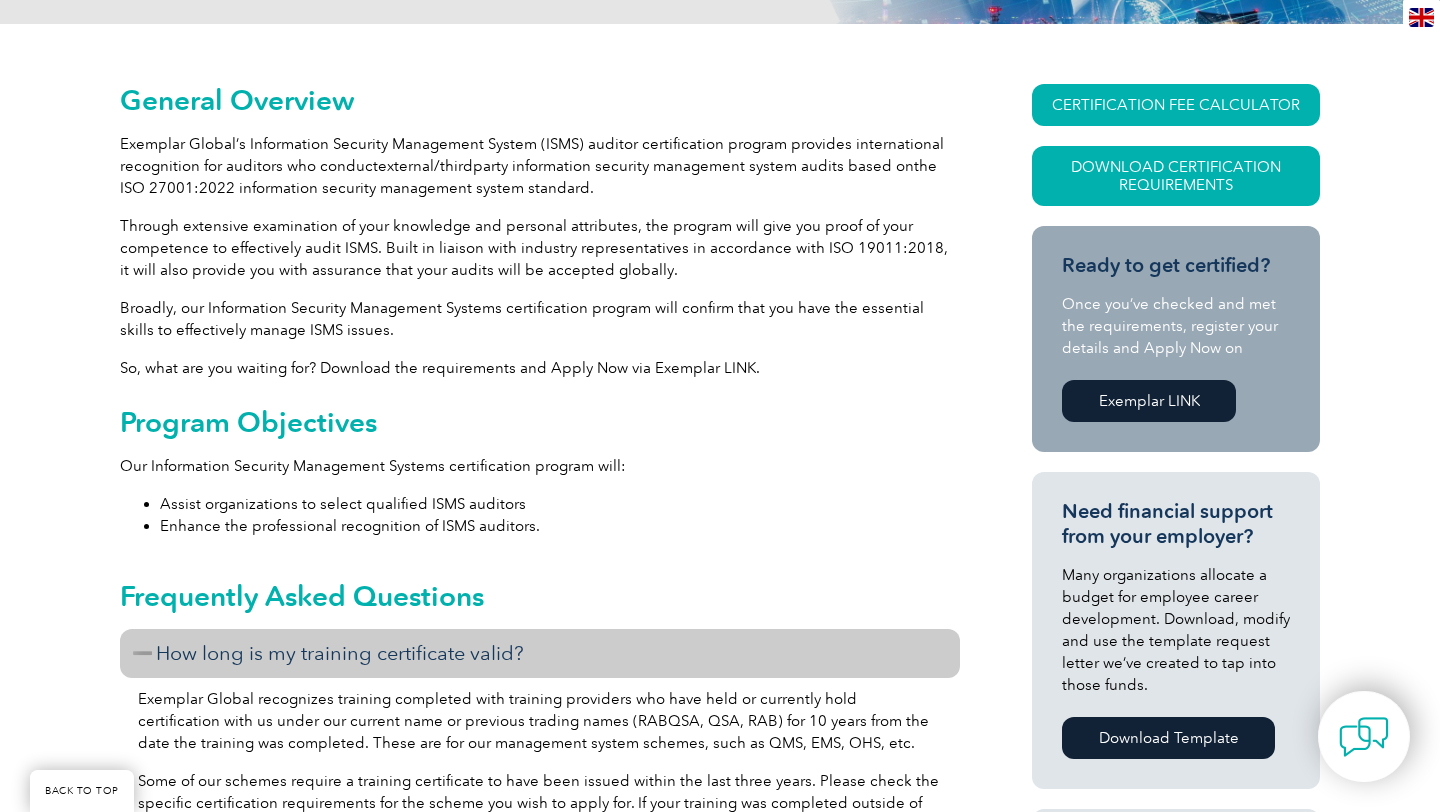 scroll, scrollTop: 330, scrollLeft: 0, axis: vertical 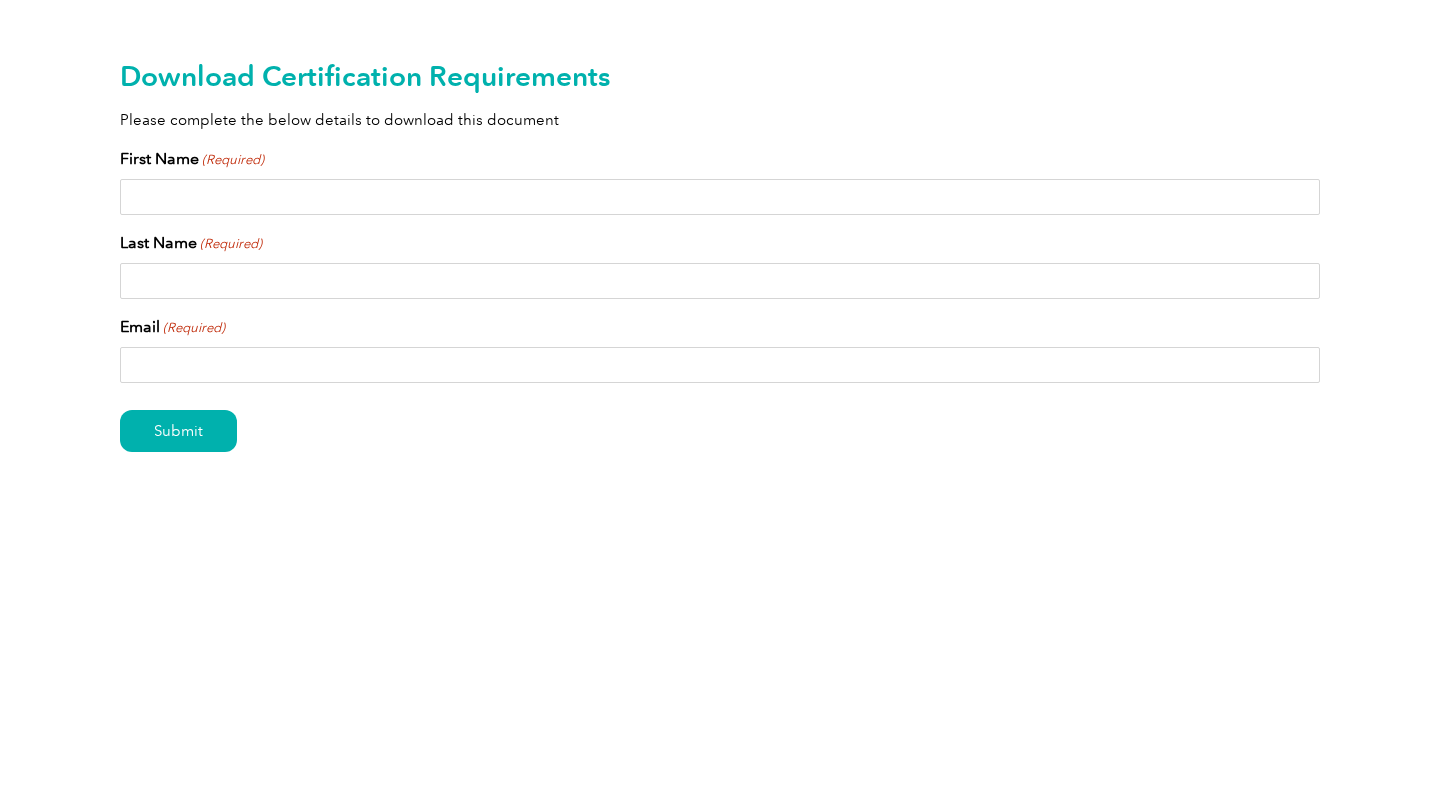 click on "First Name (Required)" at bounding box center (720, 197) 